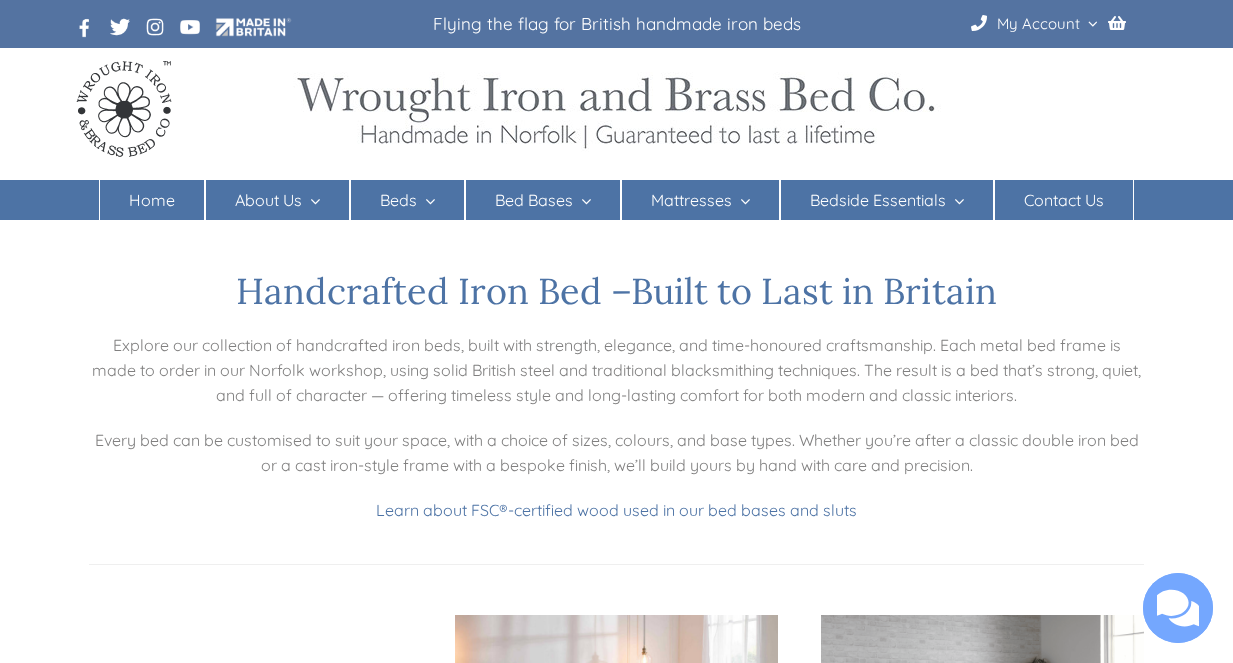 scroll, scrollTop: 0, scrollLeft: 0, axis: both 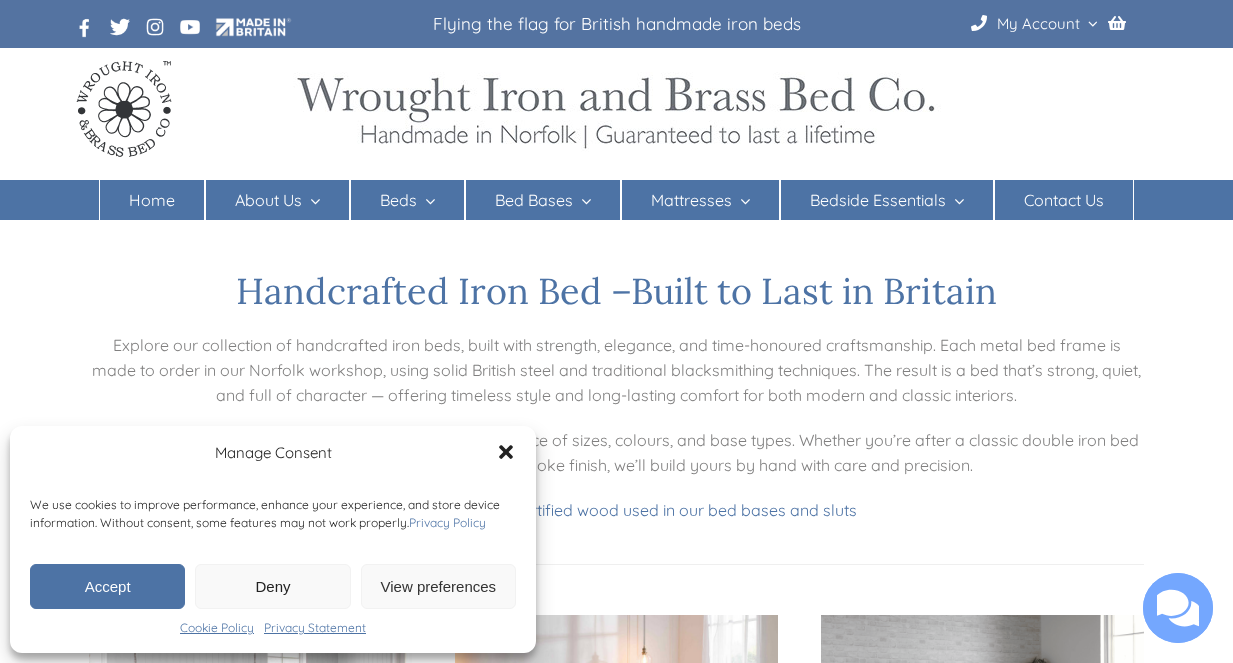 click on "Beds" at bounding box center (398, 200) 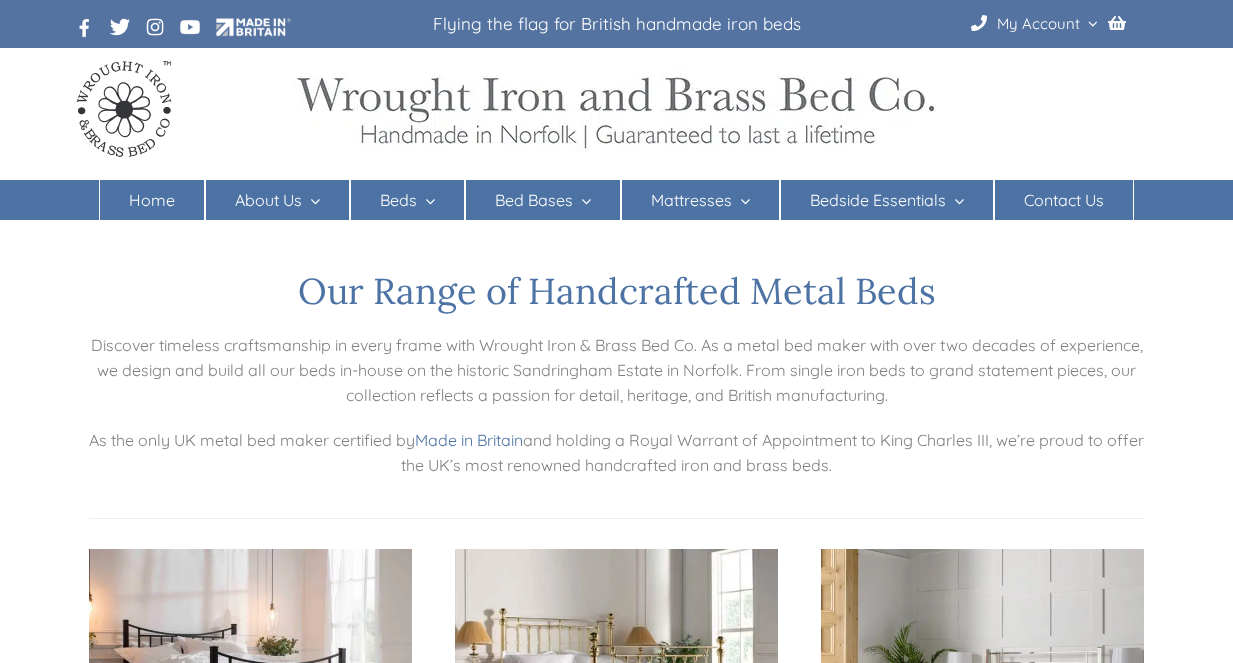 scroll, scrollTop: 0, scrollLeft: 0, axis: both 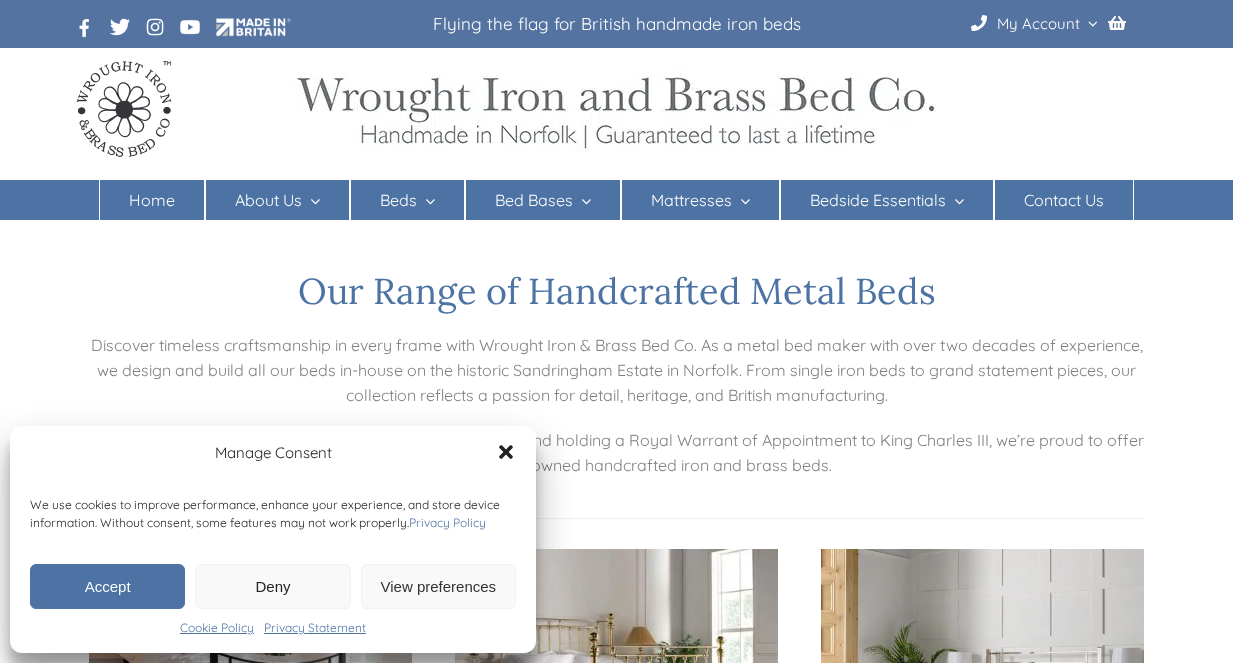 click 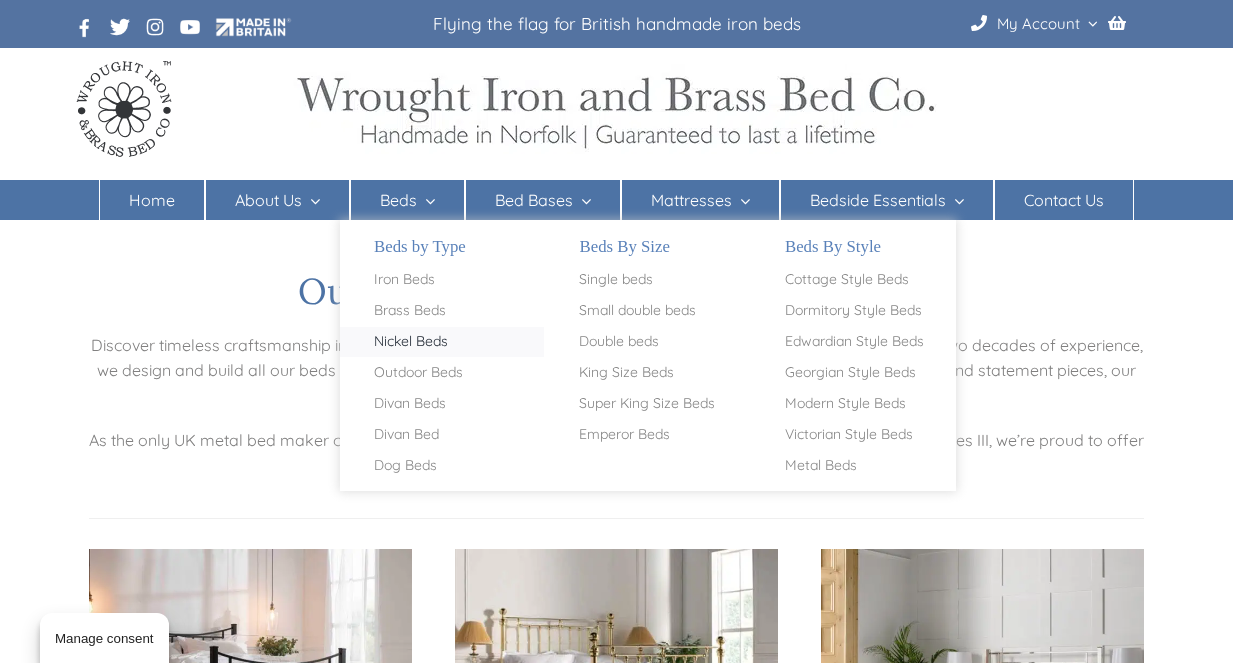 click on "Nickel Beds" at bounding box center [411, 342] 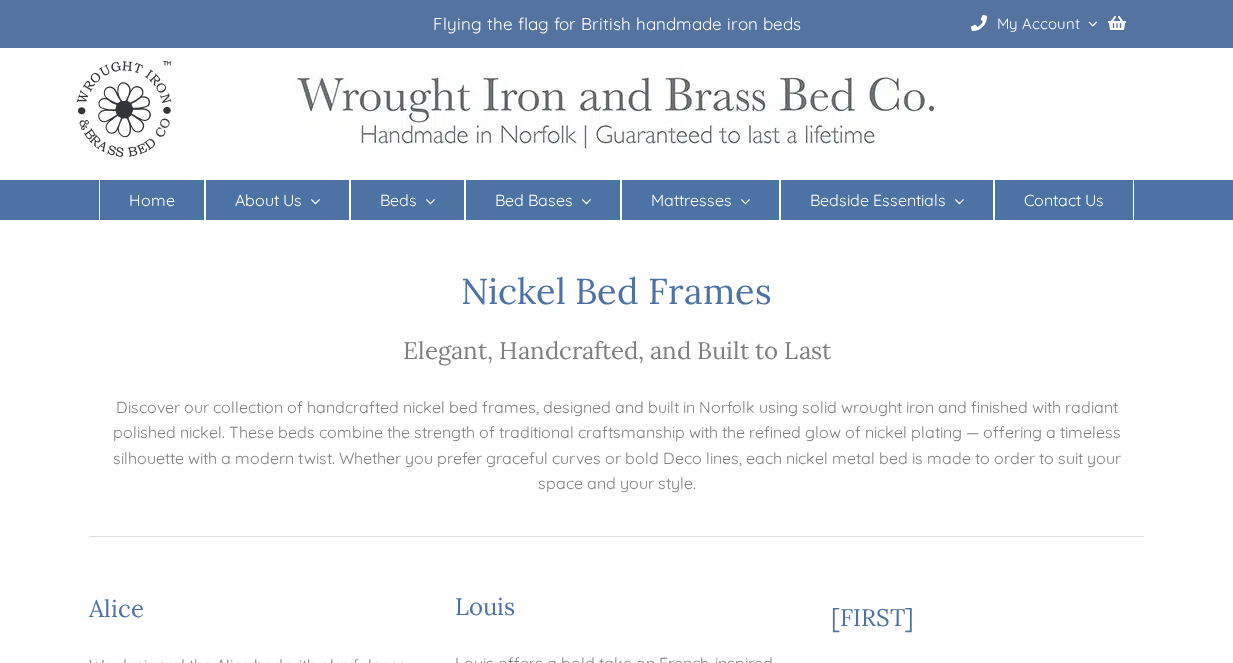 scroll, scrollTop: 0, scrollLeft: 0, axis: both 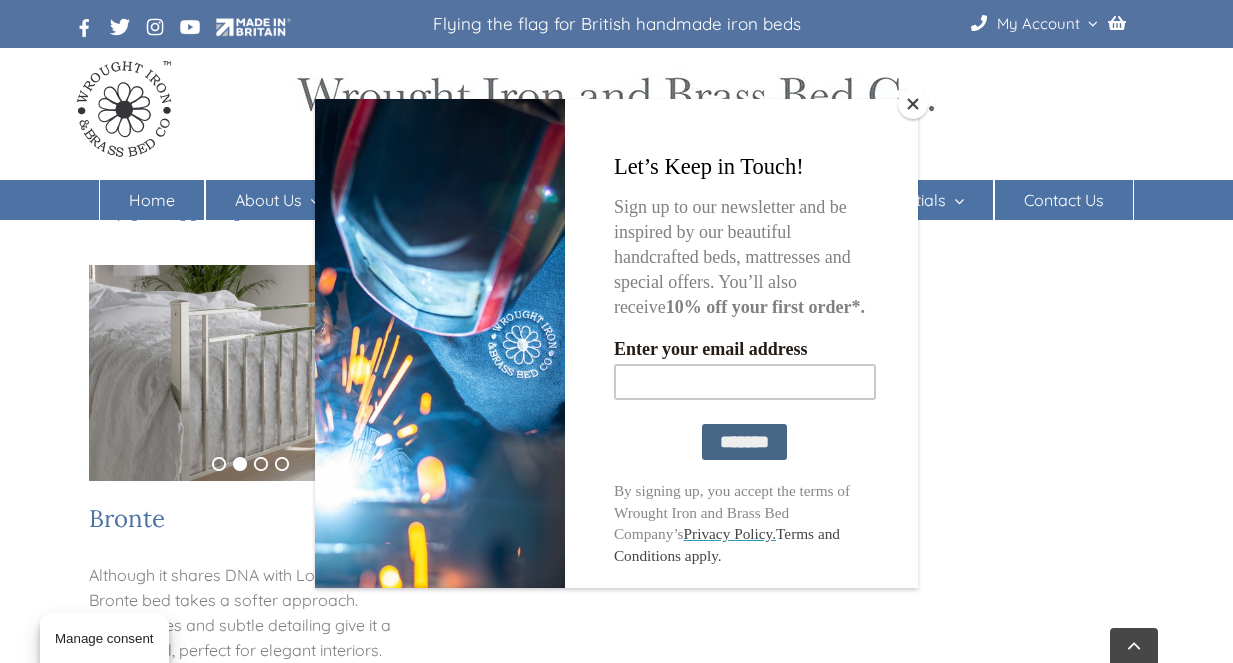 drag, startPoint x: 1240, startPoint y: 50, endPoint x: 1240, endPoint y: 238, distance: 188 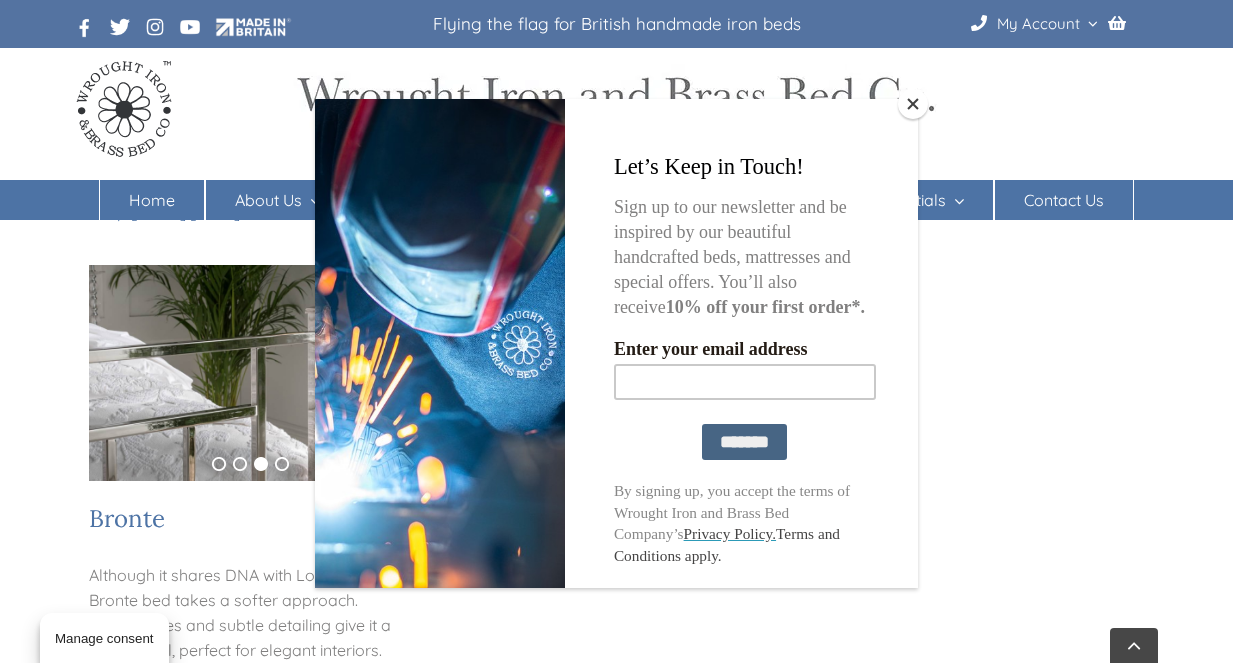 click at bounding box center [913, 104] 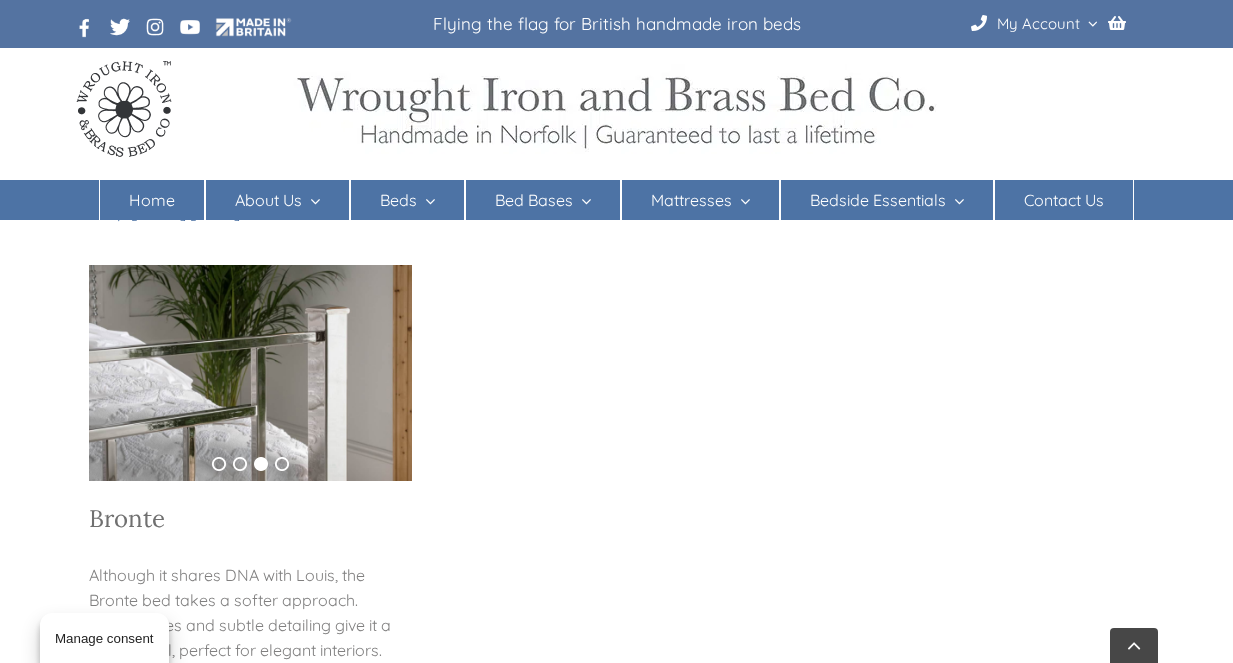 click on "Bronte" at bounding box center (127, 518) 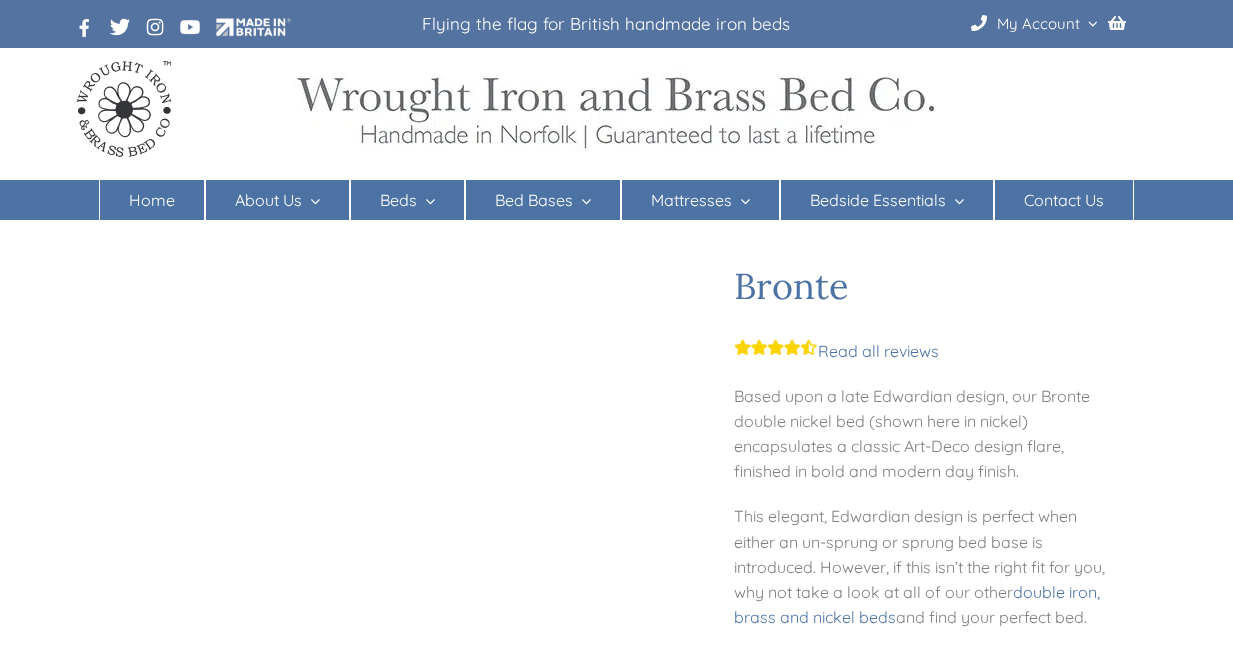 scroll, scrollTop: 0, scrollLeft: 0, axis: both 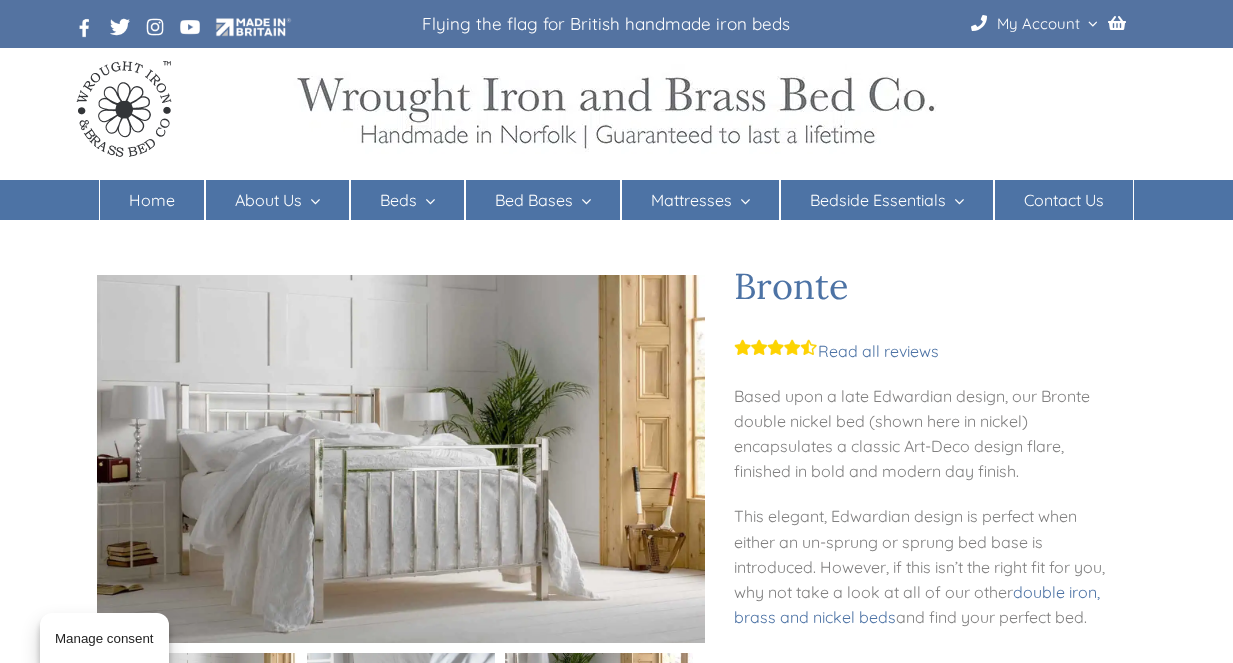 click at bounding box center [400, 459] 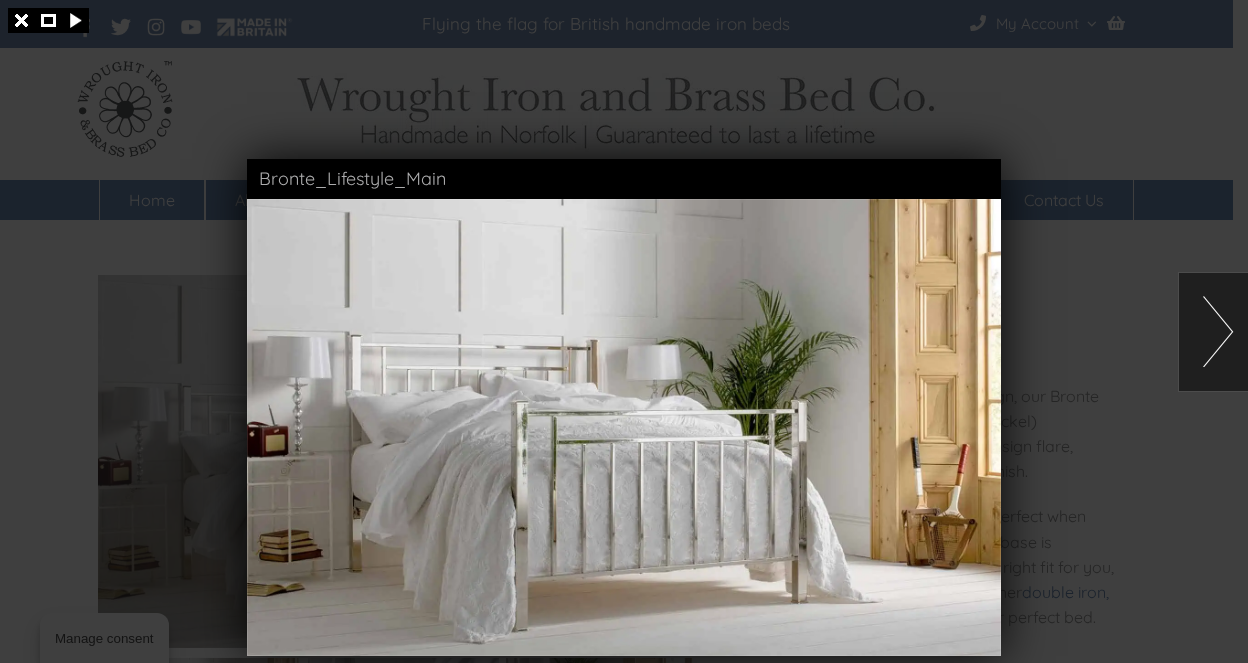 click at bounding box center (1213, 332) 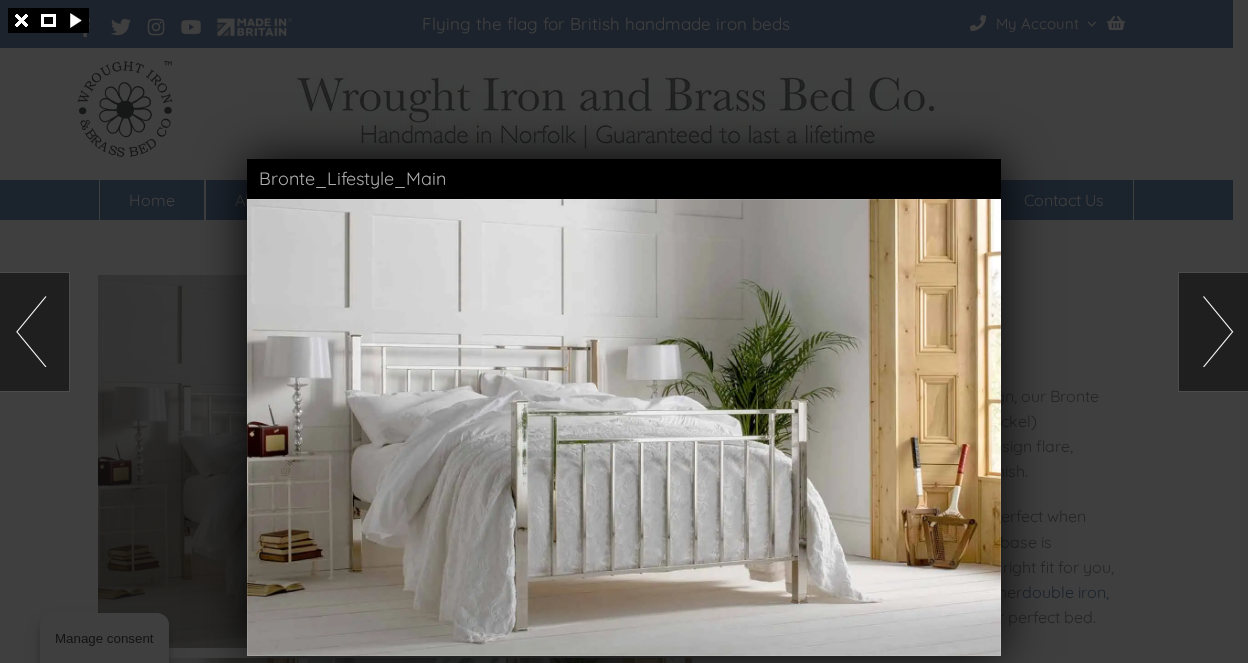 click at bounding box center [1213, 332] 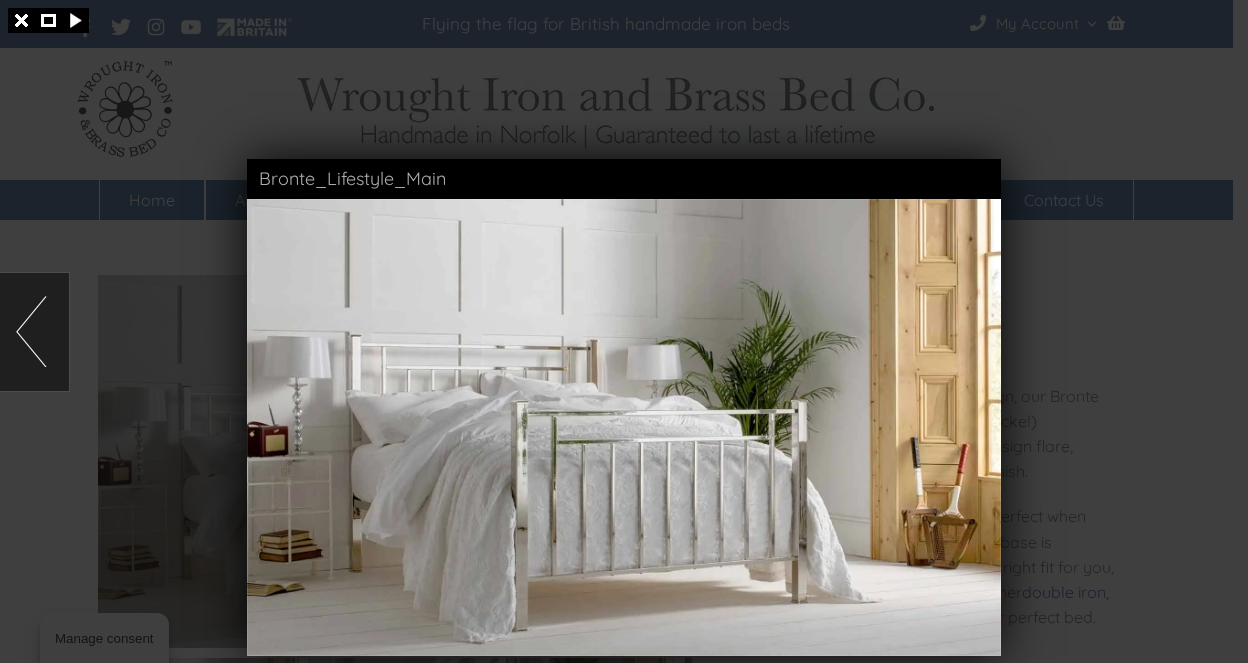click at bounding box center [624, 331] 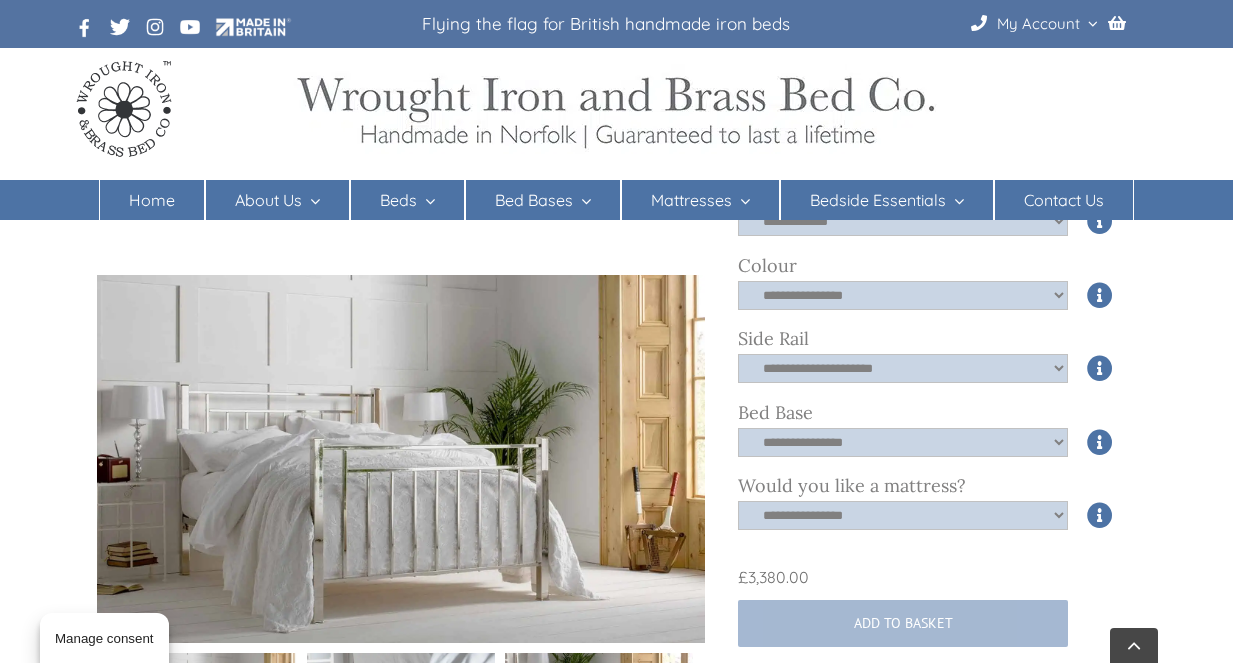 scroll, scrollTop: 485, scrollLeft: 0, axis: vertical 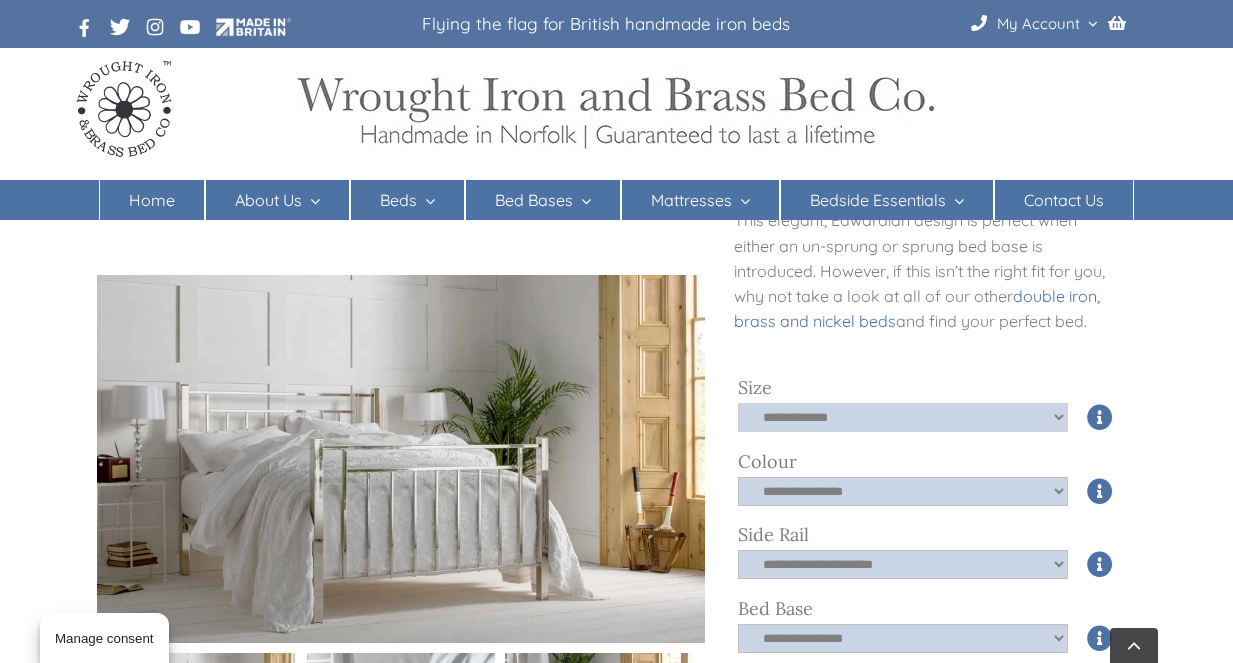click on "**********" 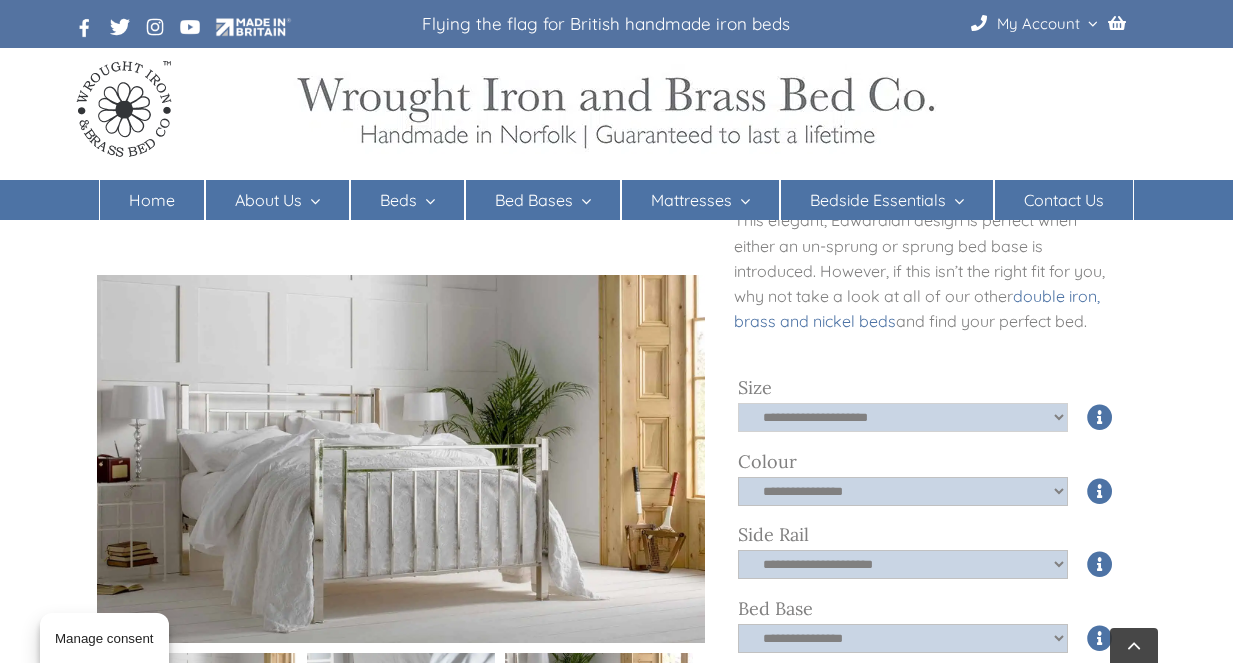 click on "**********" 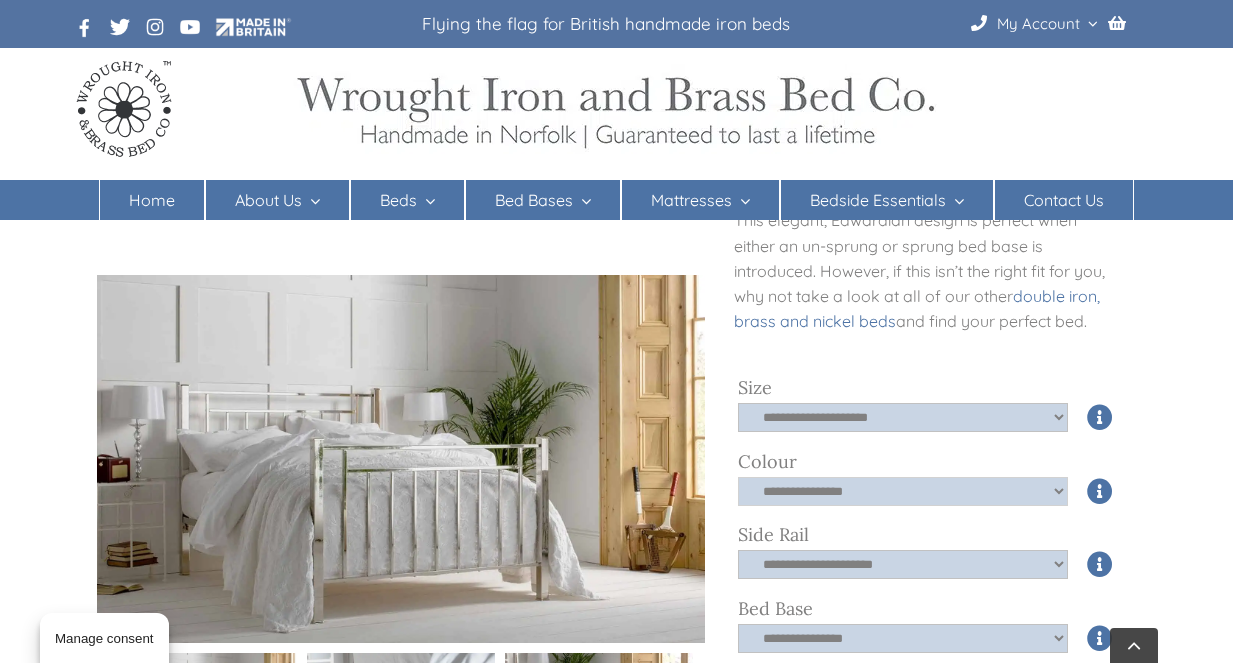 click on "**********" 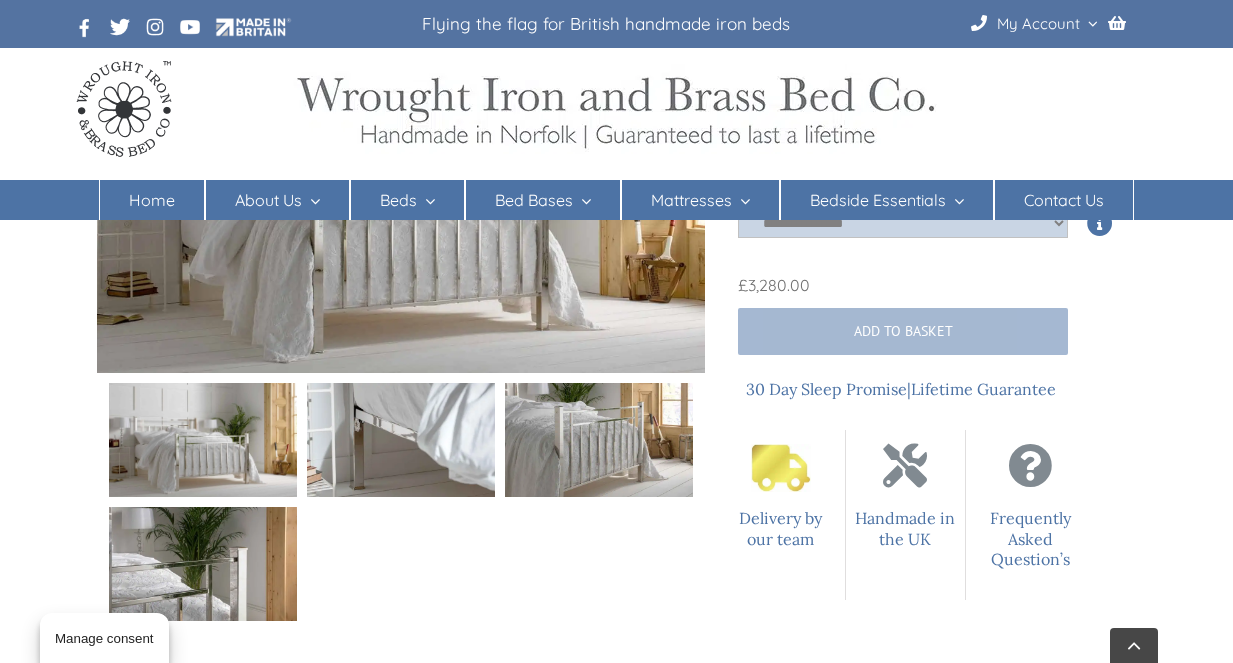 scroll, scrollTop: 795, scrollLeft: 0, axis: vertical 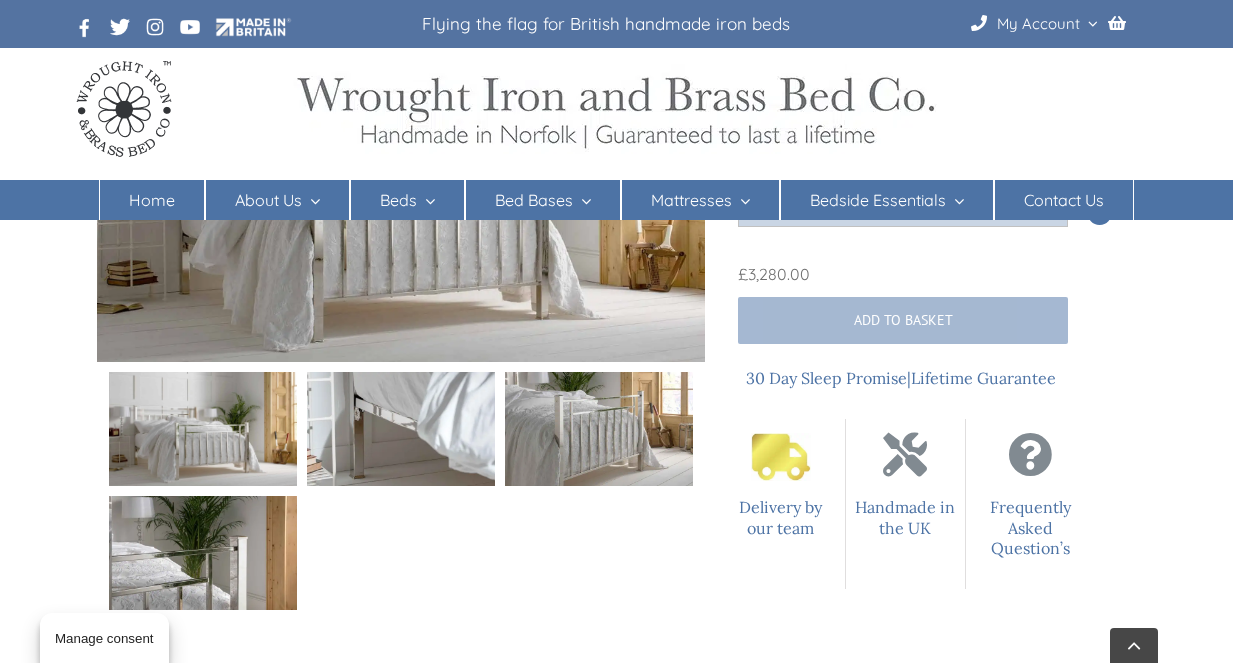click at bounding box center (599, 429) 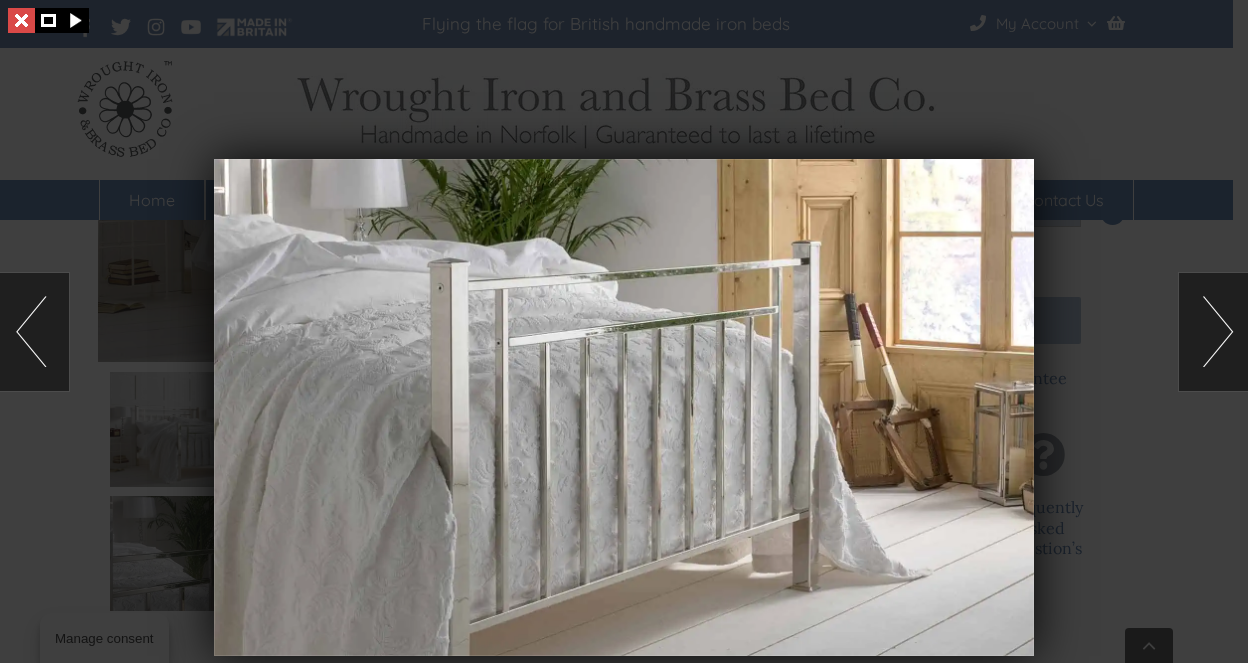 click at bounding box center [21, 20] 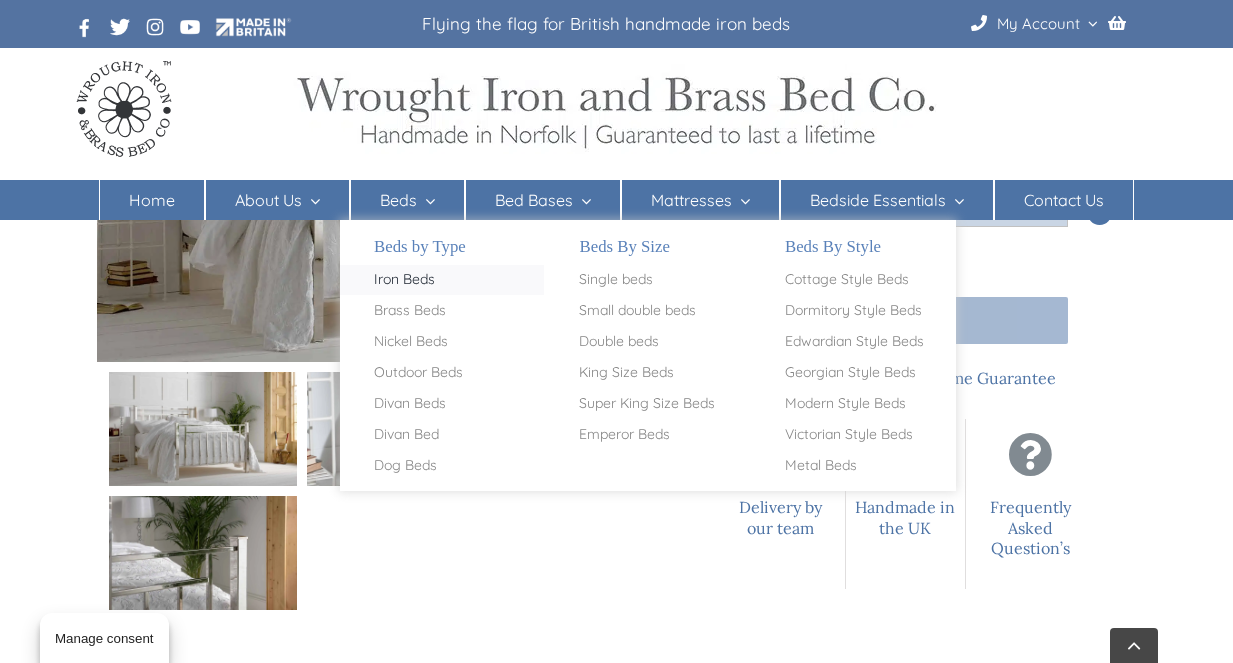 click on "Iron Beds" at bounding box center [404, 280] 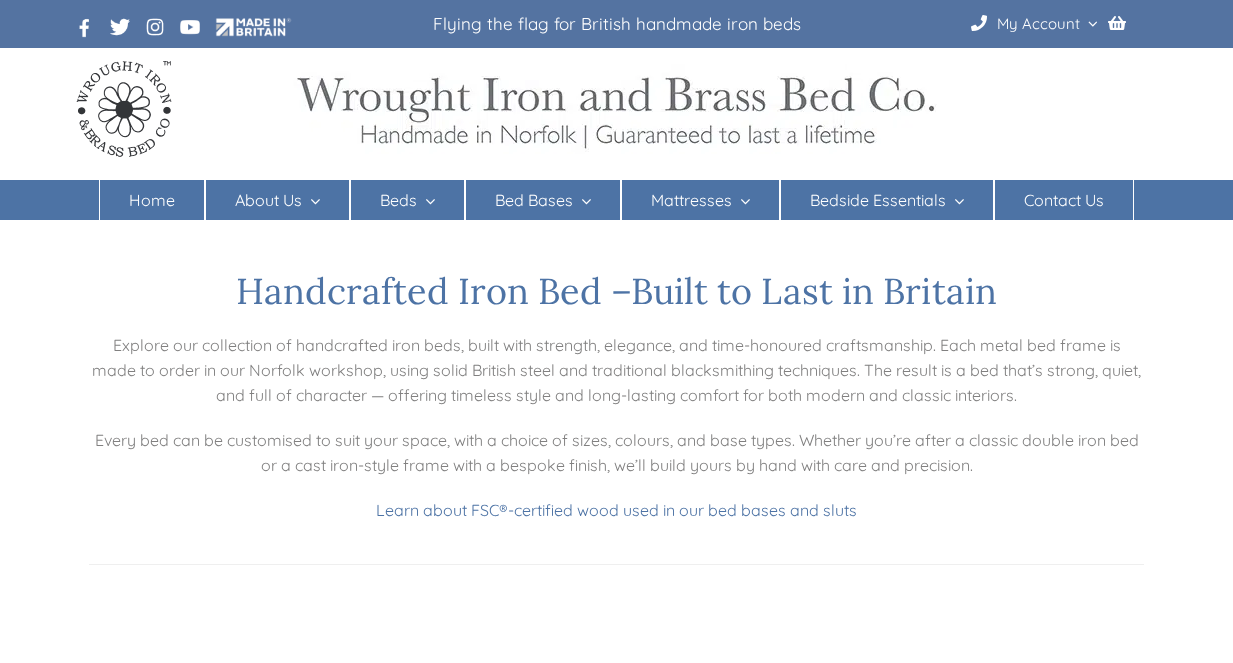 scroll, scrollTop: 0, scrollLeft: 0, axis: both 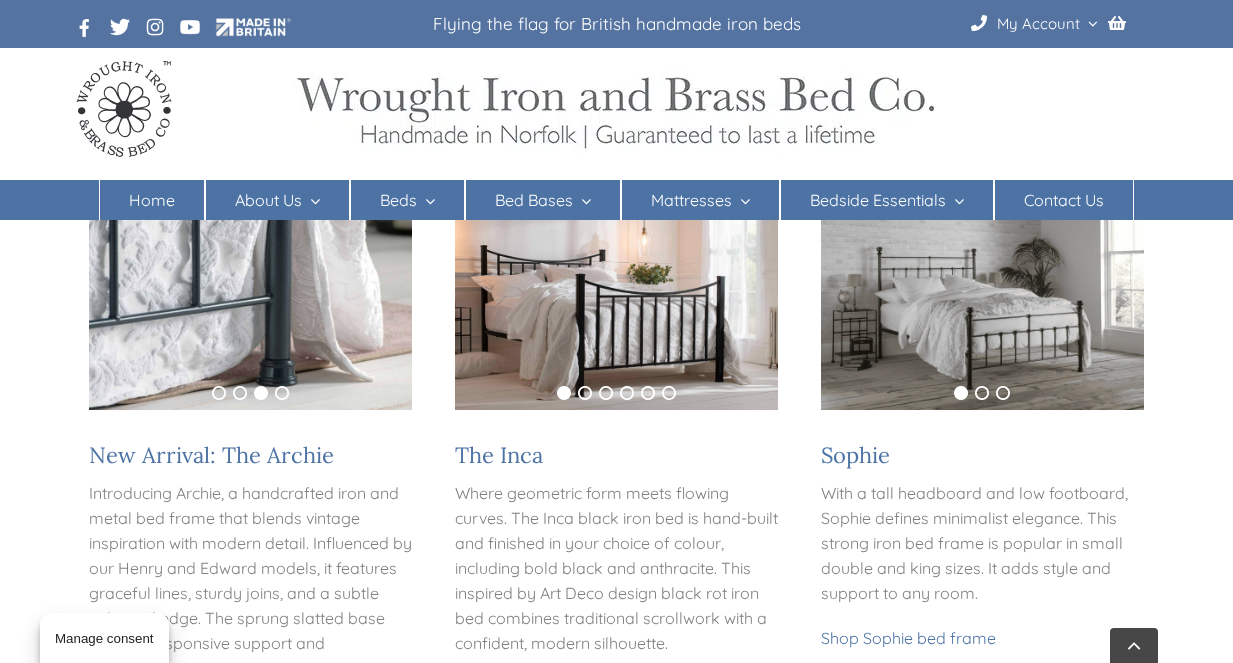 click on "New Arrival: The Archie" at bounding box center (251, 455) 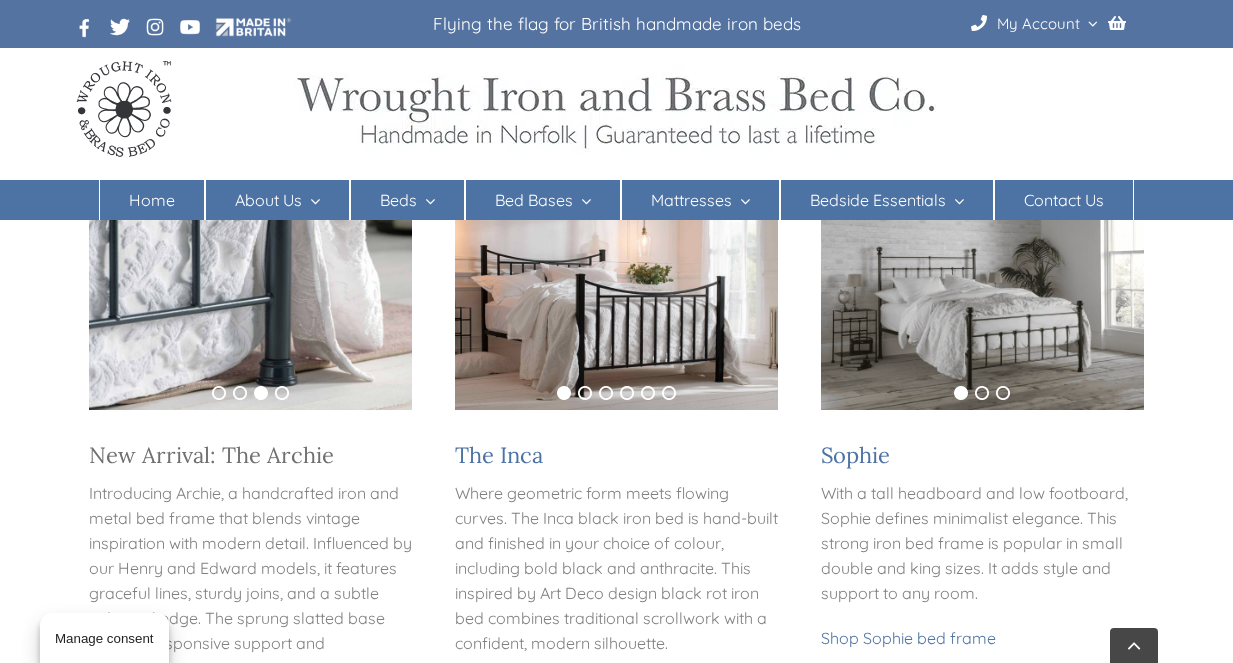 click on "New Arrival: The Archie" at bounding box center (211, 455) 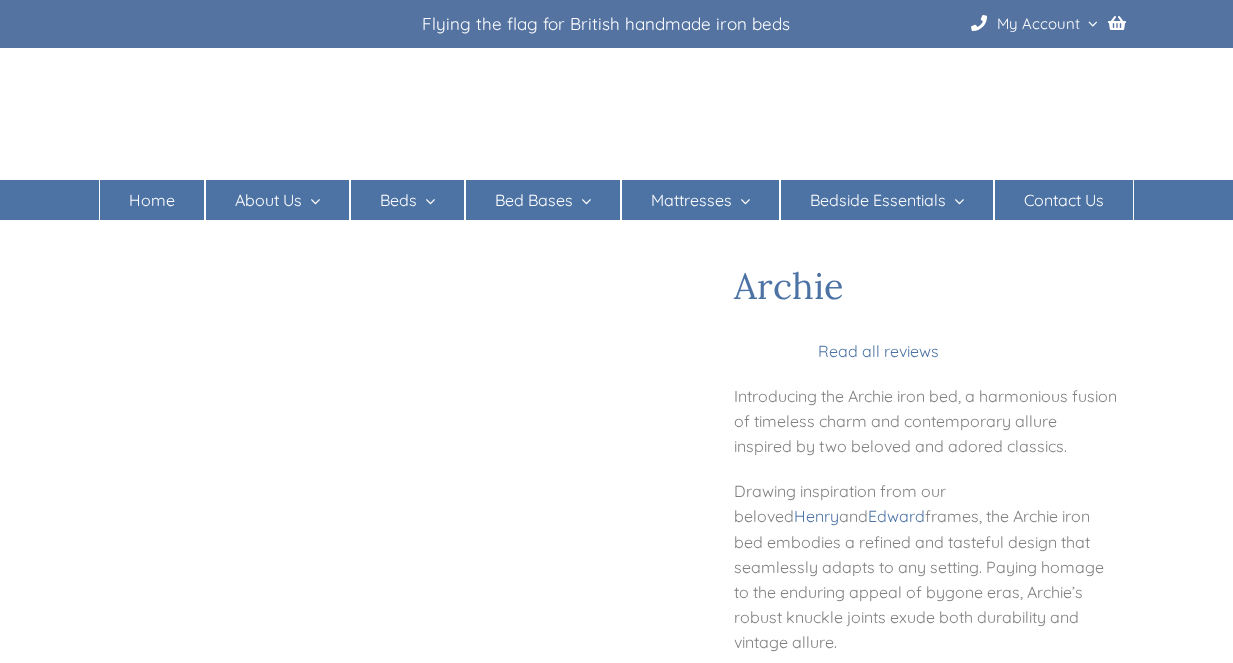 scroll, scrollTop: 0, scrollLeft: 0, axis: both 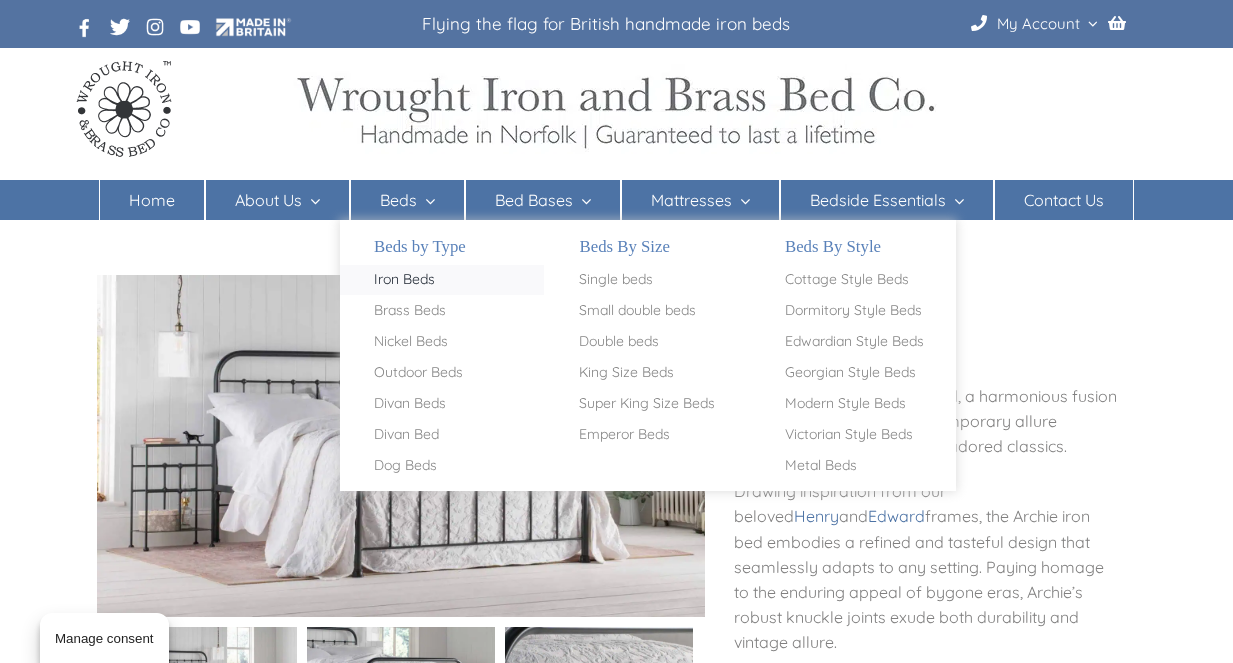 click on "Iron Beds" at bounding box center (404, 280) 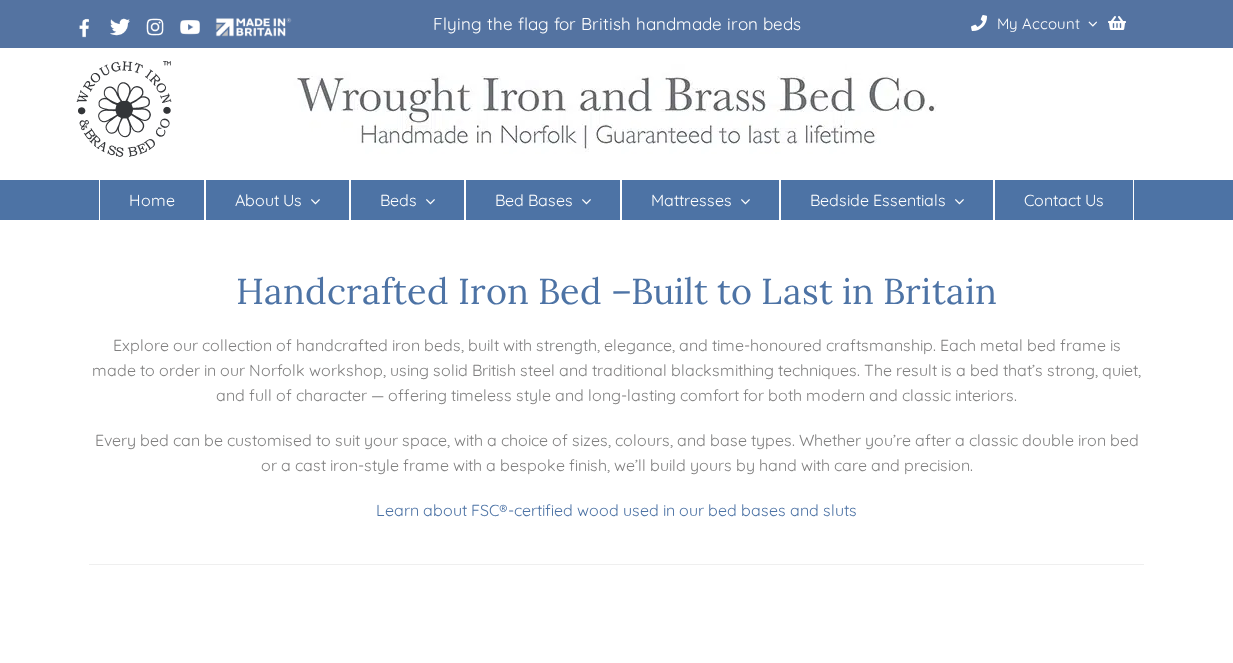 scroll, scrollTop: 0, scrollLeft: 0, axis: both 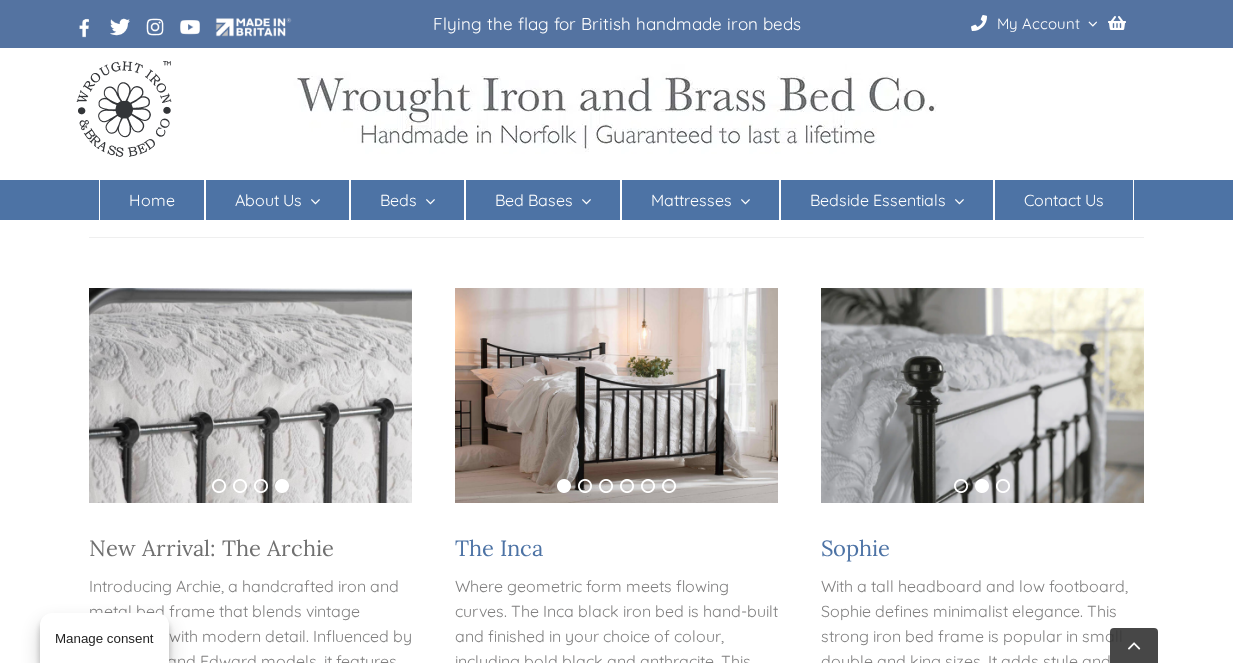 click on "New Arrival: The Archie" at bounding box center [211, 548] 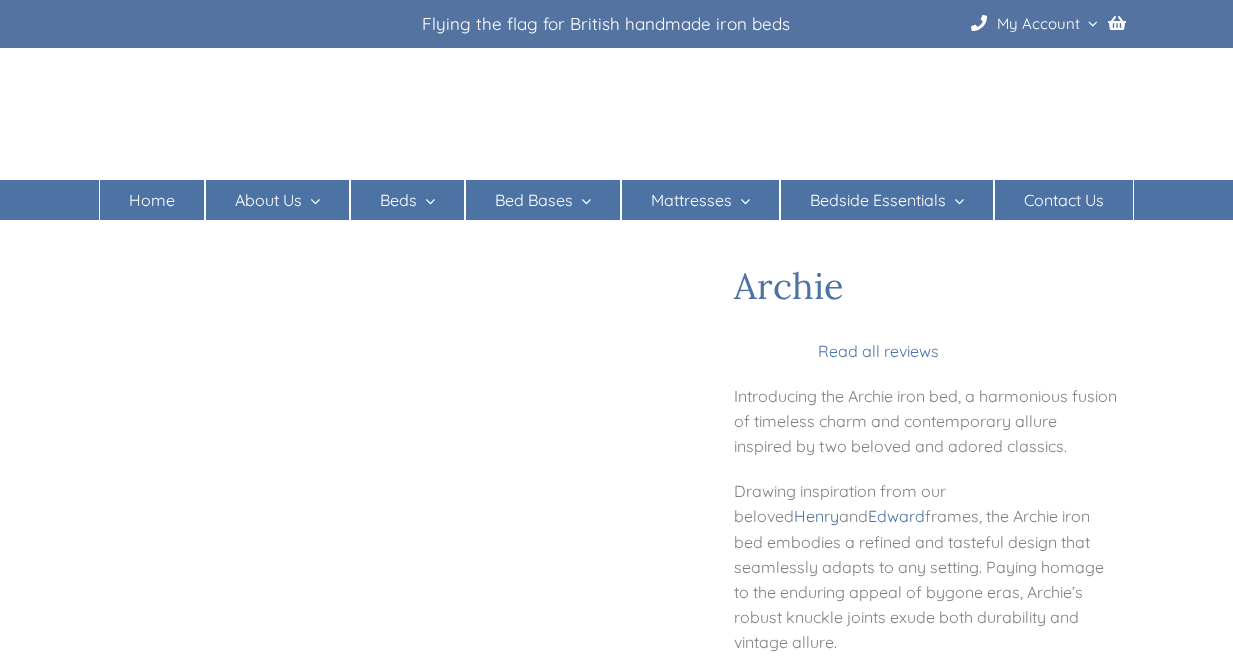 scroll, scrollTop: 0, scrollLeft: 0, axis: both 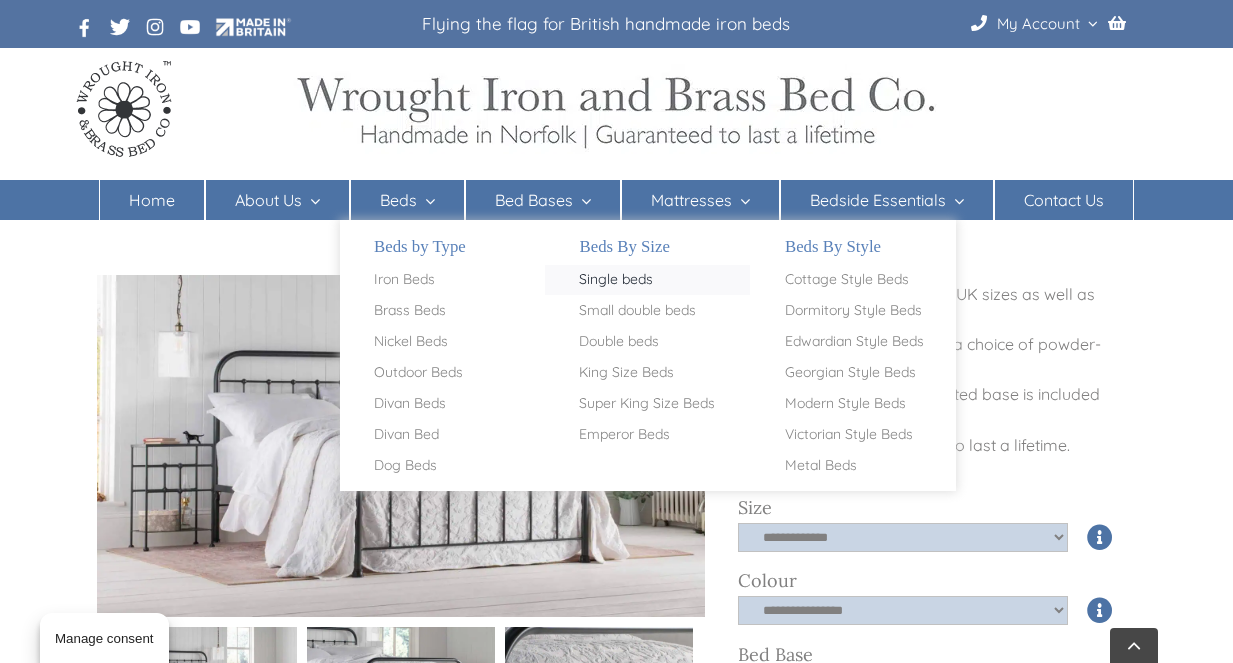 click on "Single beds" at bounding box center (616, 280) 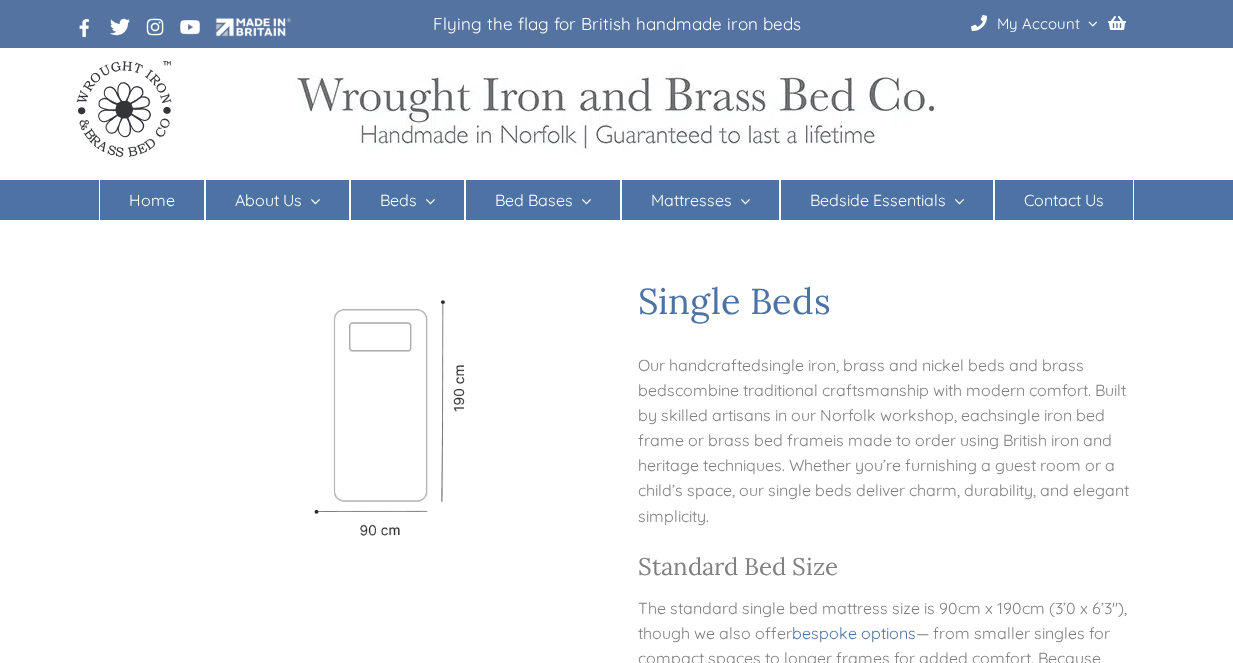 scroll, scrollTop: 0, scrollLeft: 0, axis: both 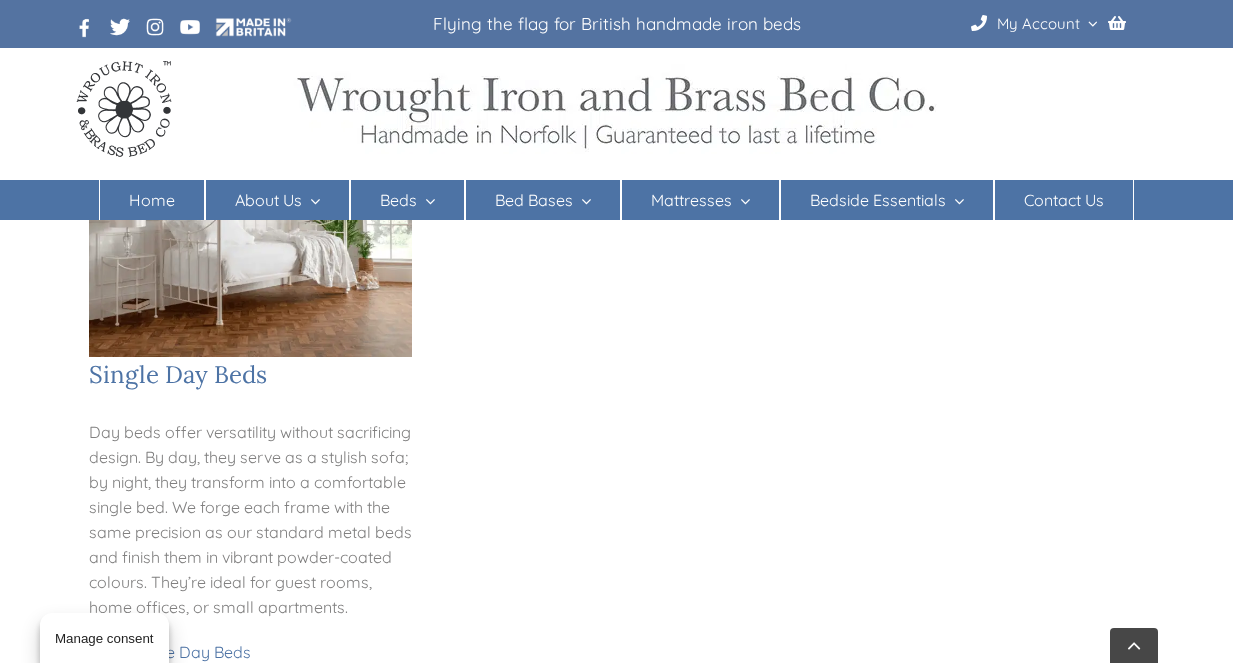 drag, startPoint x: 1239, startPoint y: 125, endPoint x: 1174, endPoint y: 422, distance: 304.0296 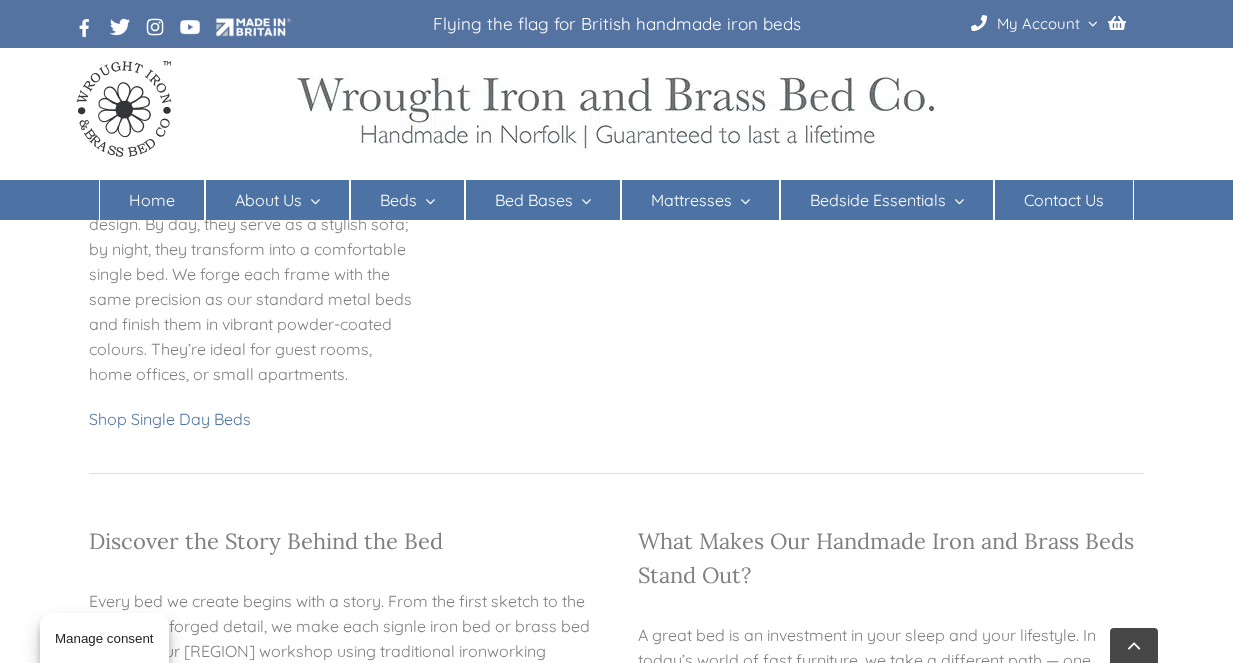 scroll, scrollTop: 1614, scrollLeft: 0, axis: vertical 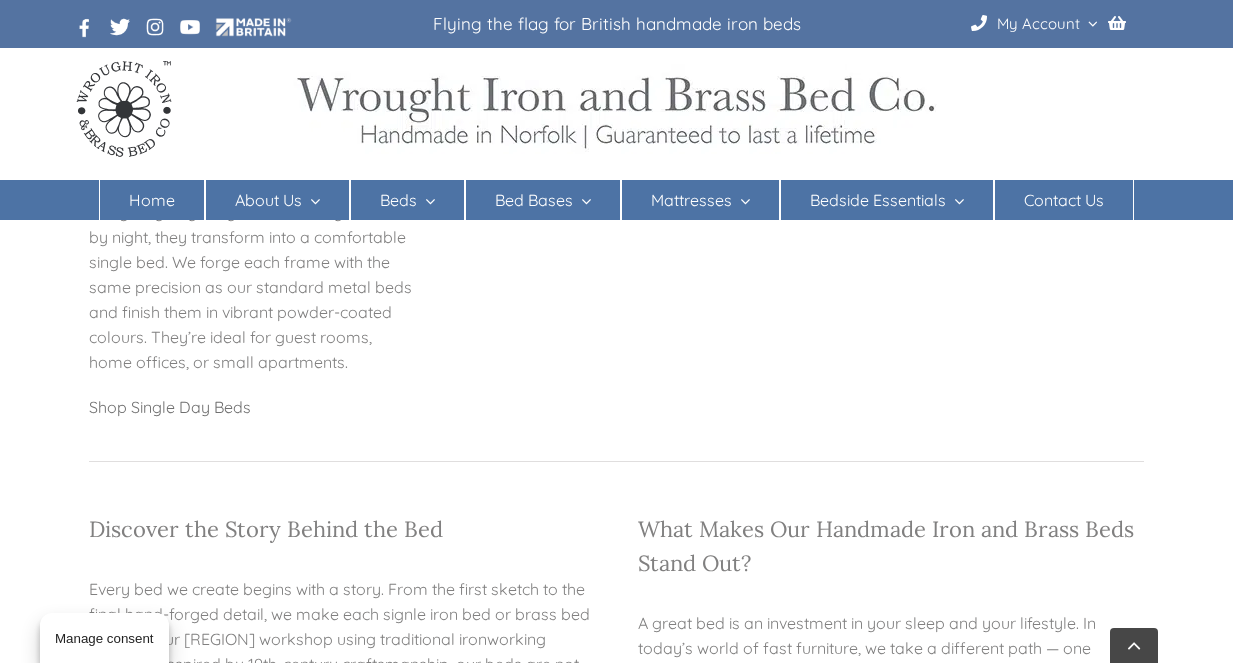 click on "Shop Single Day Beds" at bounding box center [170, 407] 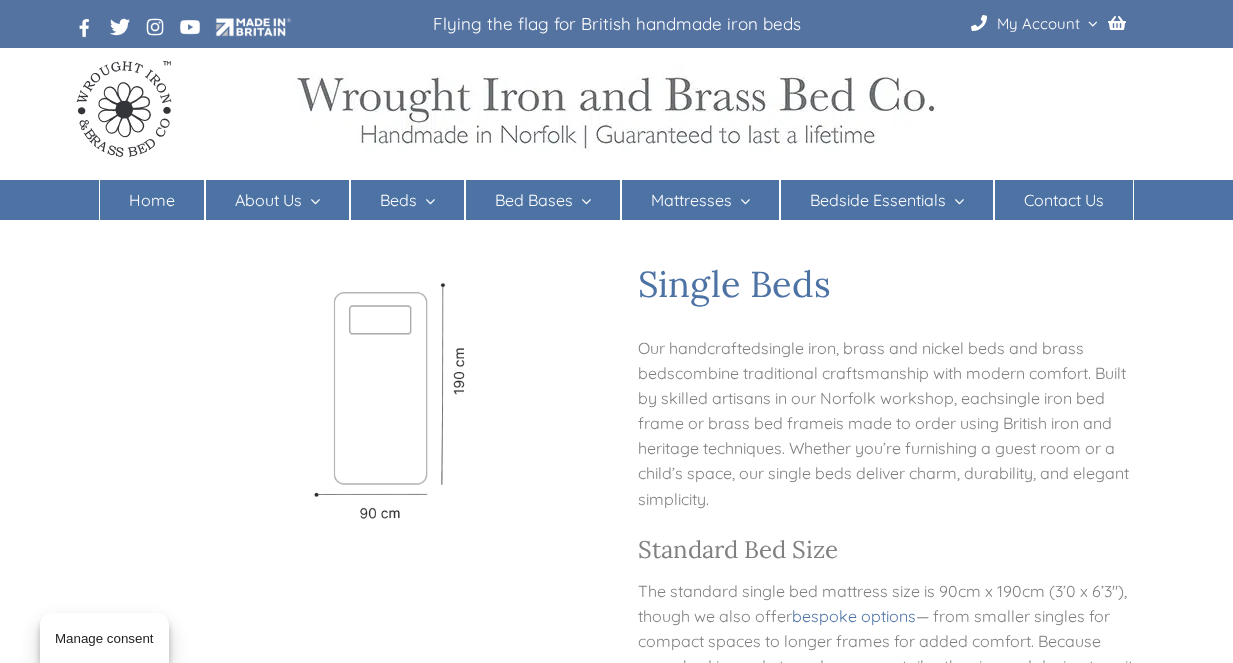 scroll, scrollTop: 0, scrollLeft: 0, axis: both 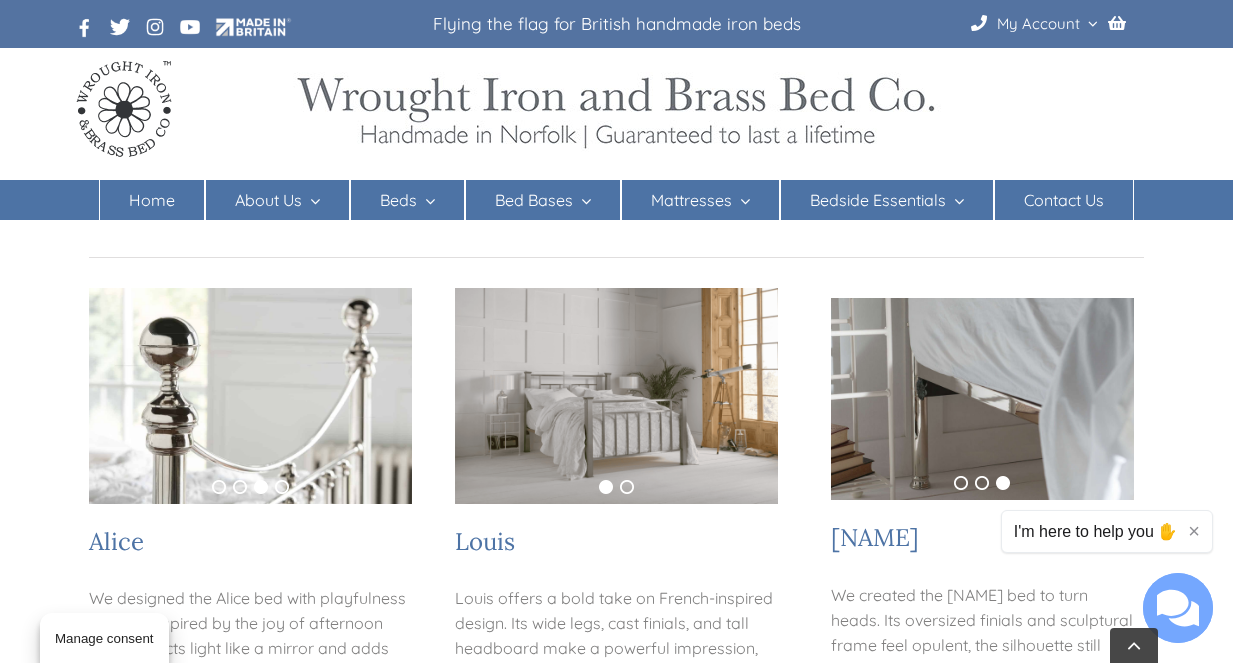 click at bounding box center [617, 396] 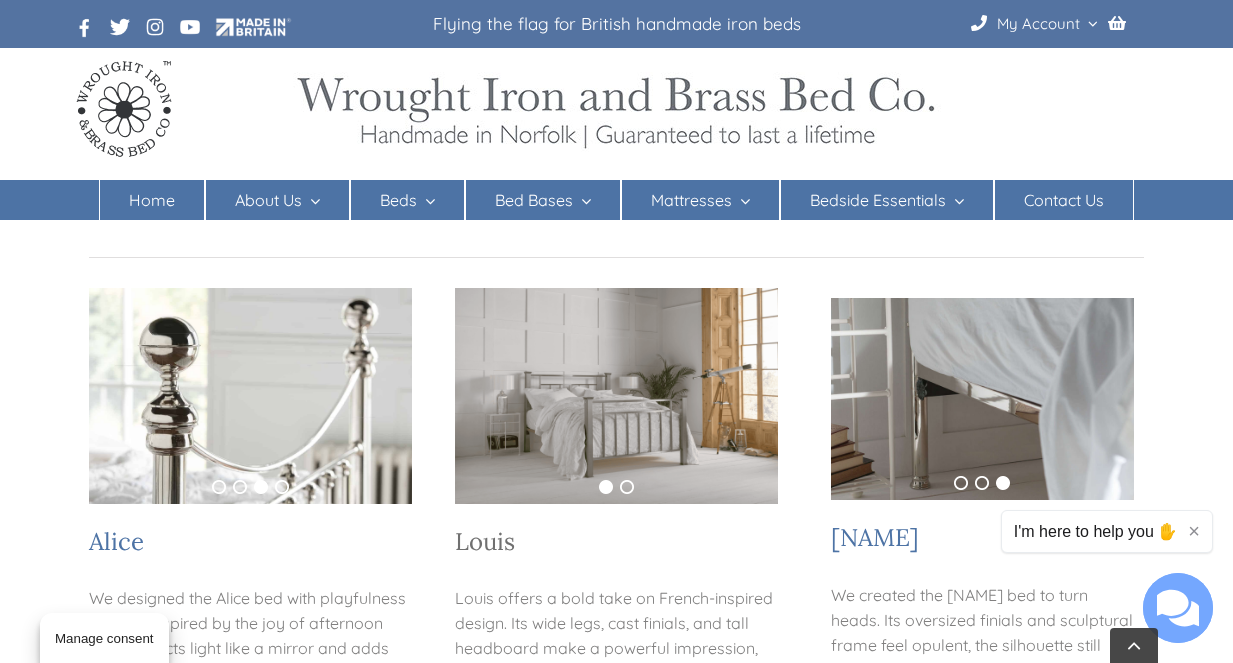 click on "Louis" at bounding box center (485, 541) 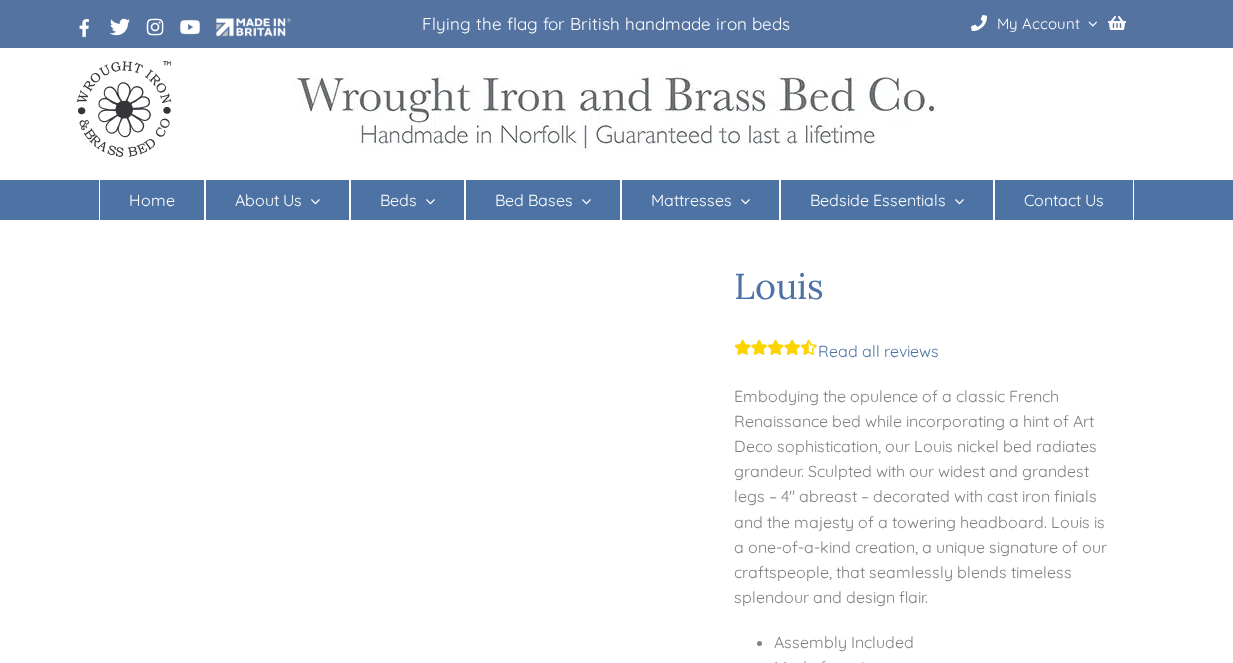 scroll, scrollTop: 0, scrollLeft: 0, axis: both 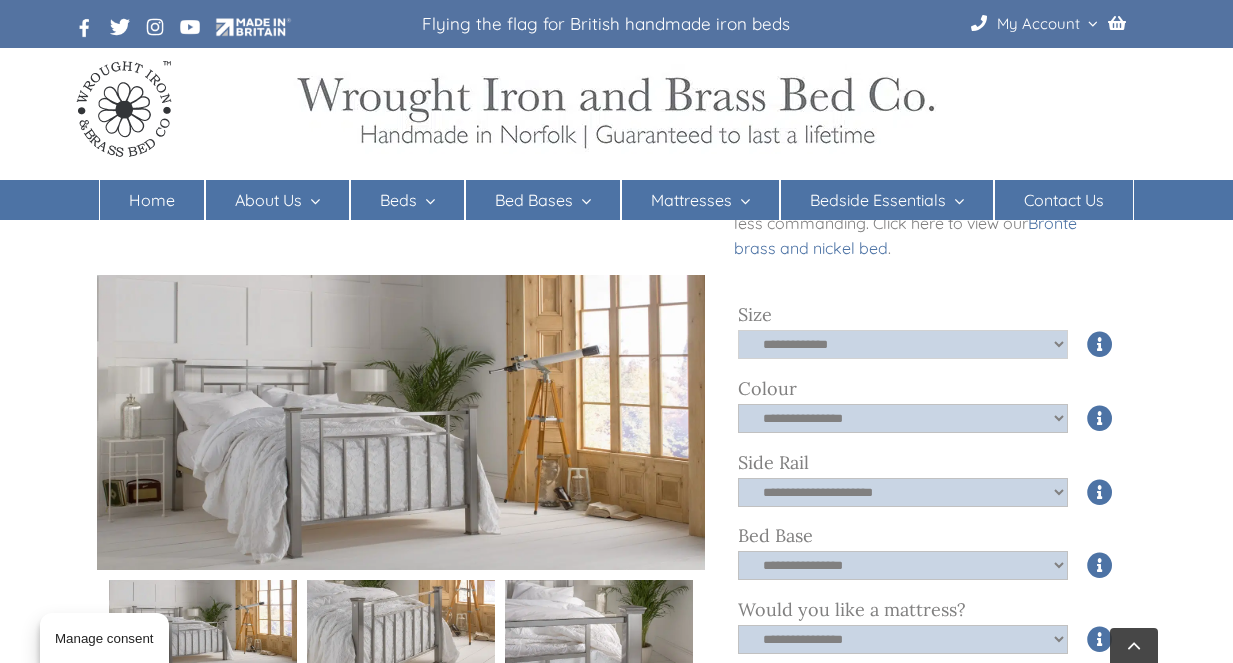 click on "**********" 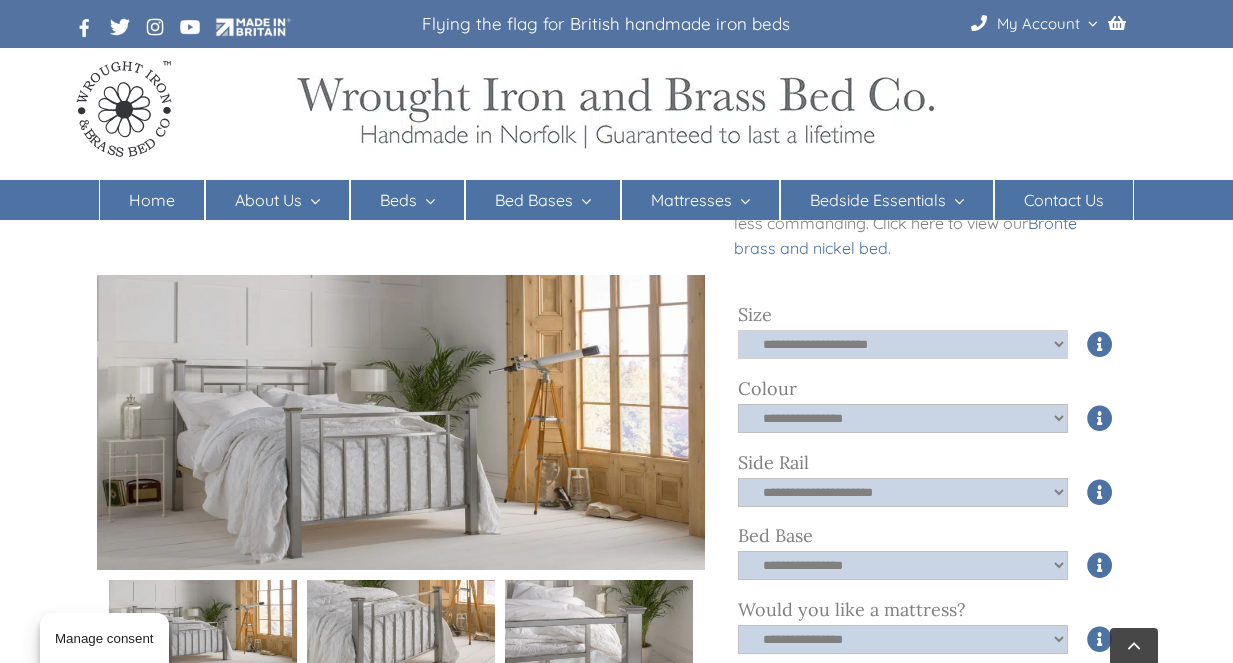 click on "**********" 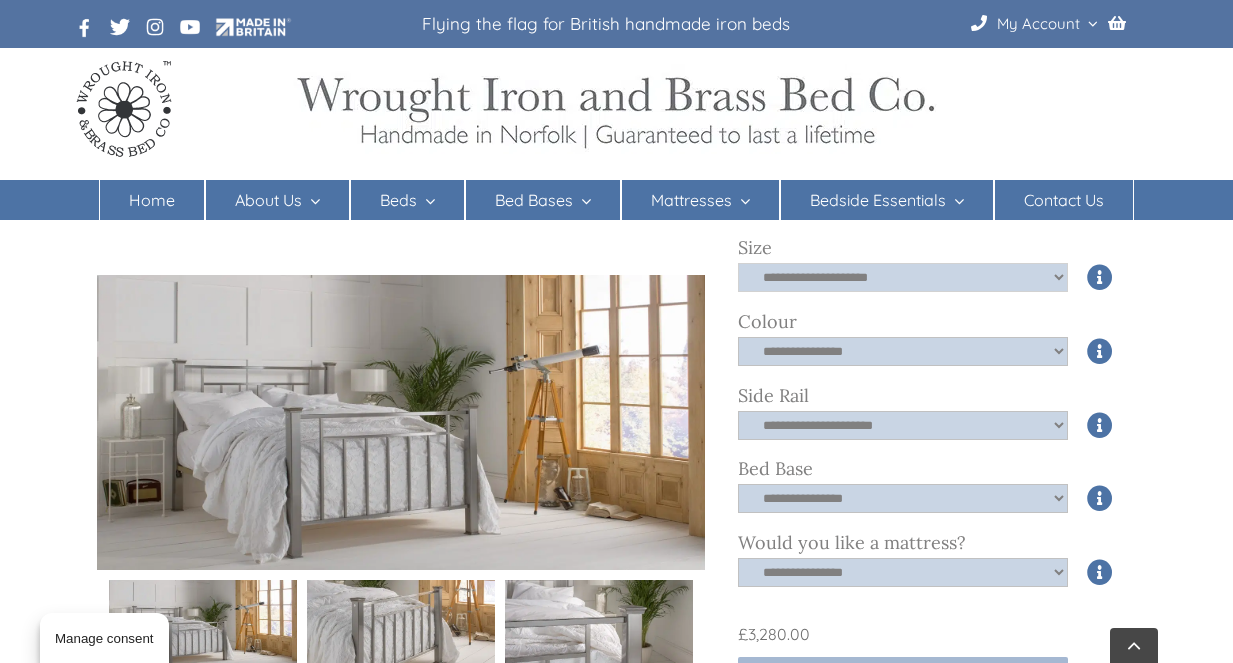 scroll, scrollTop: 779, scrollLeft: 0, axis: vertical 